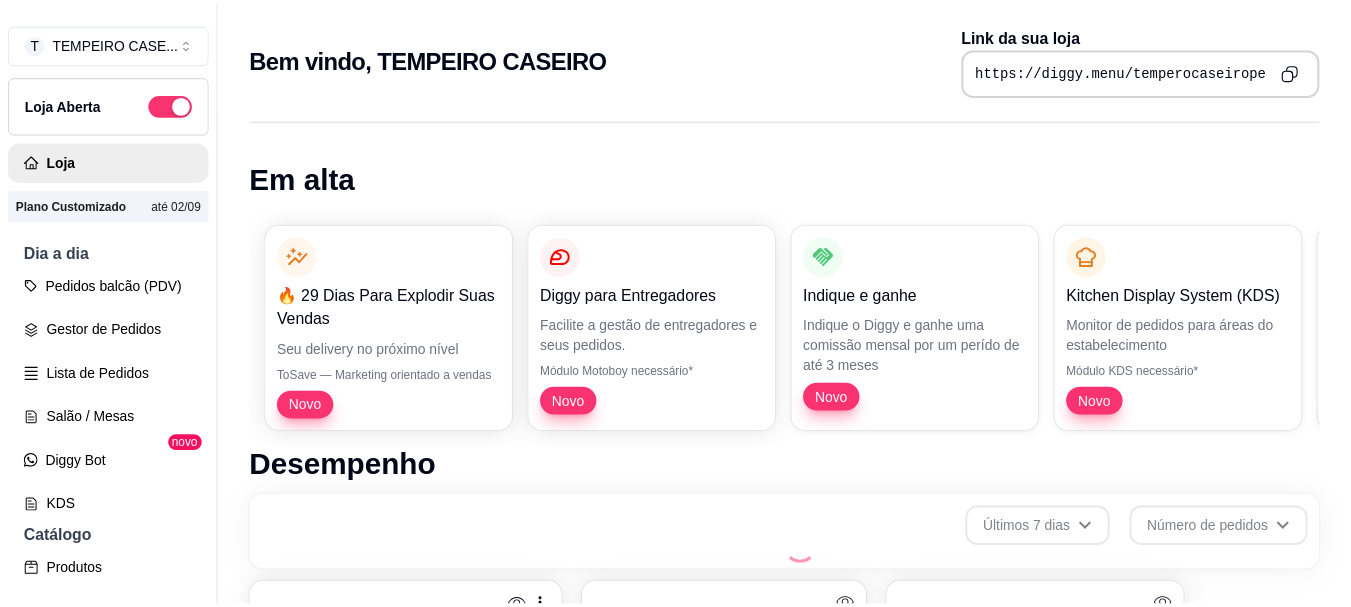 scroll, scrollTop: 0, scrollLeft: 0, axis: both 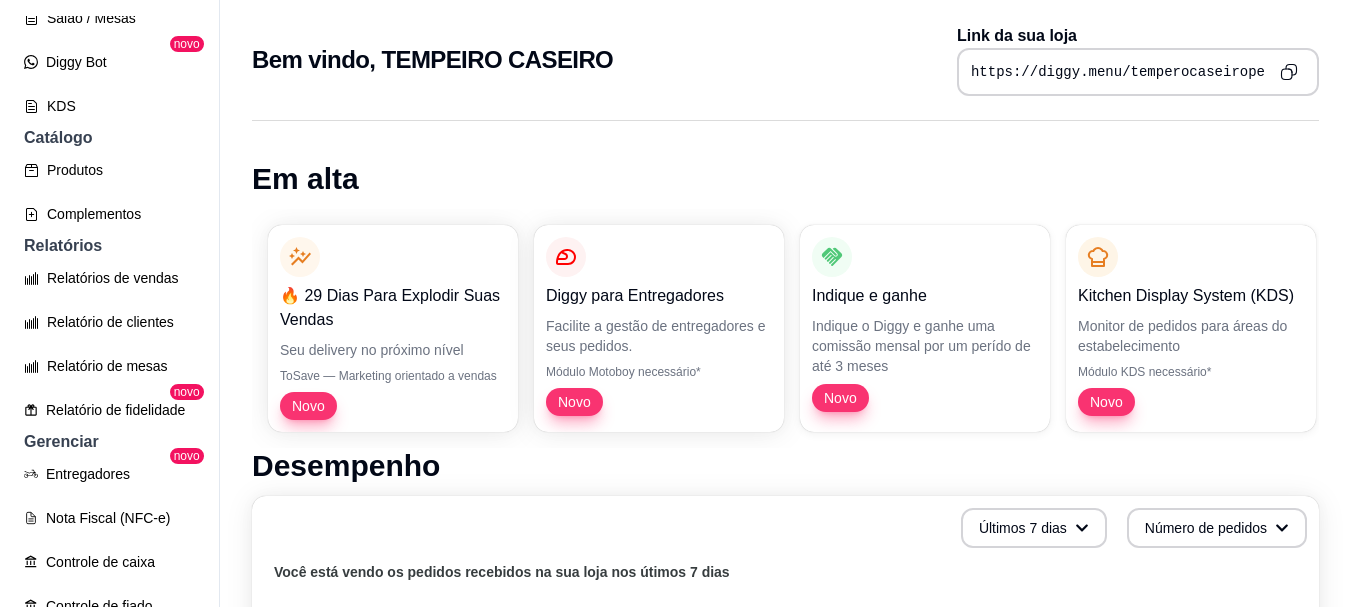 click on "Catálogo" at bounding box center (109, 138) 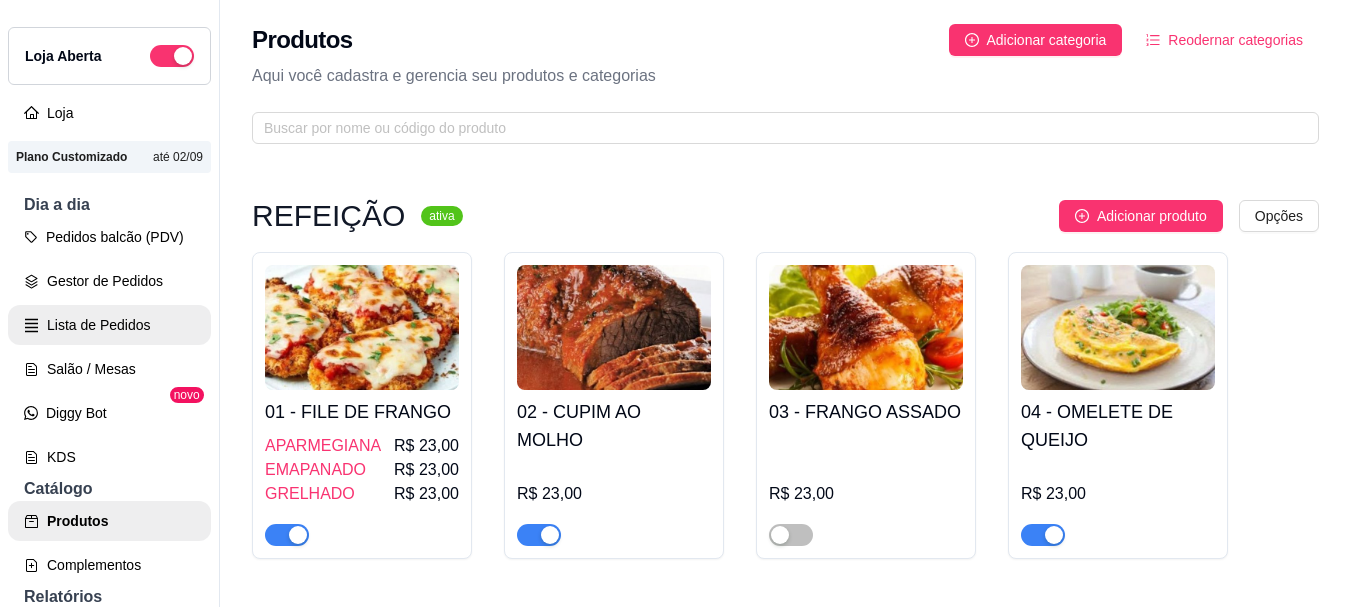 scroll, scrollTop: 7, scrollLeft: 0, axis: vertical 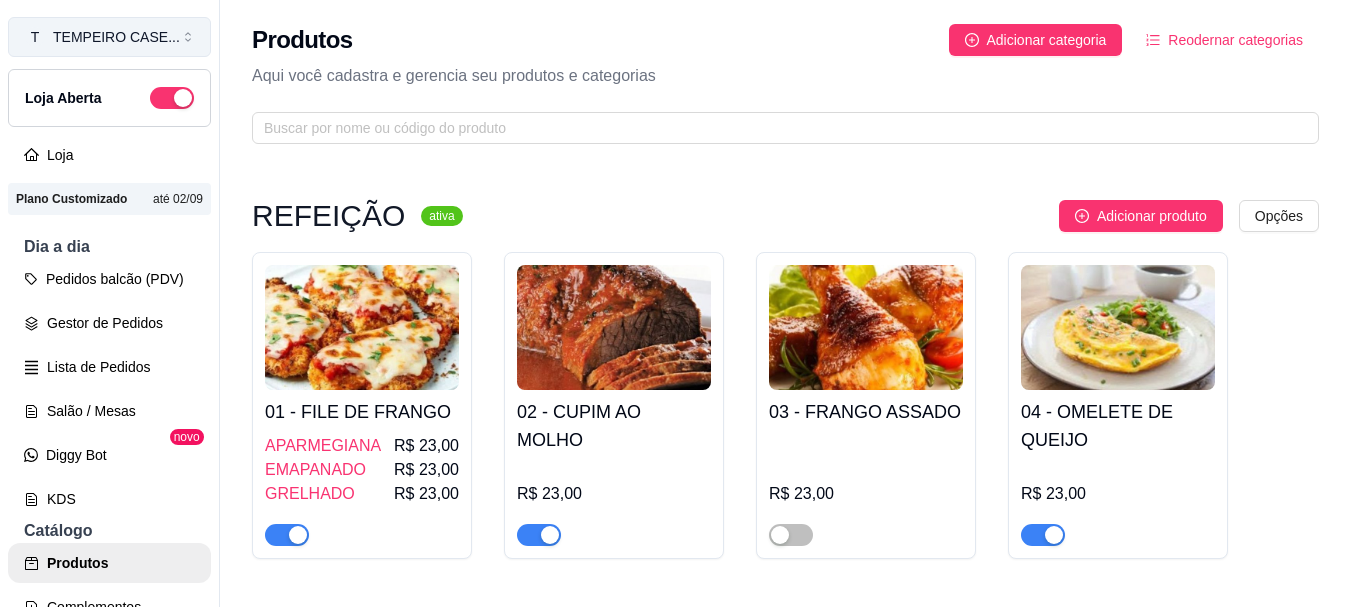 click on "TEMPEIRO CASE ..." at bounding box center [116, 37] 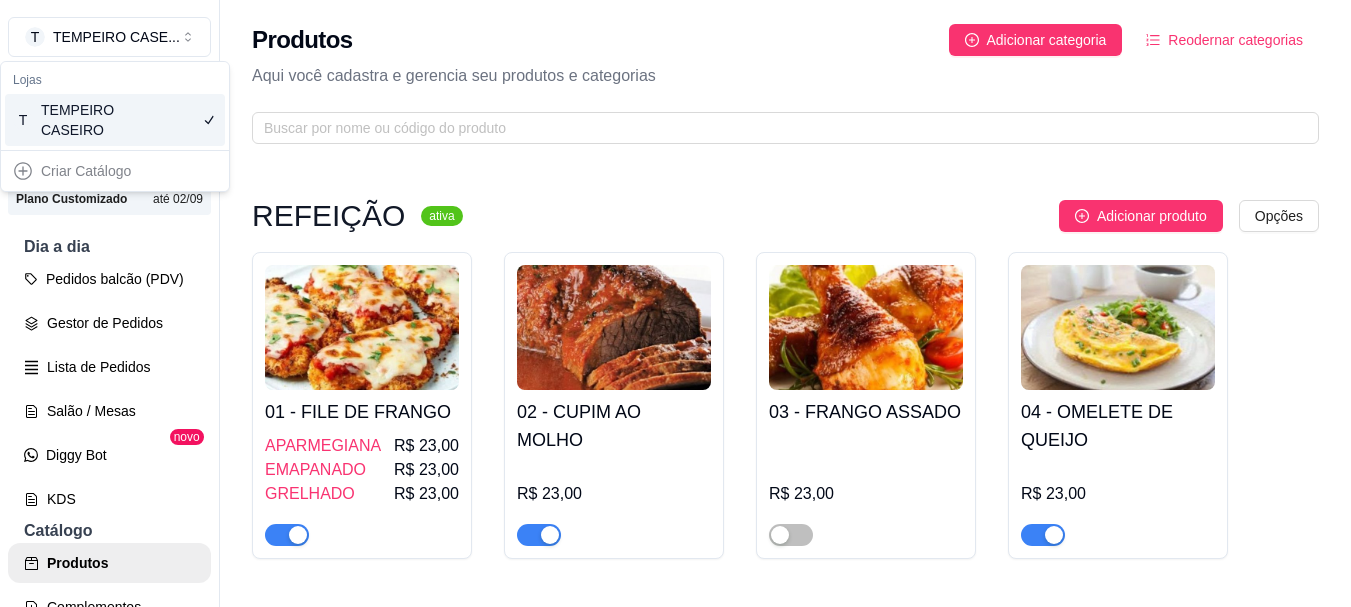 click on "T TEMPEIRO CASE ... Loja Aberta Loja Plano Customizado até 02/09   Dia a dia Pedidos balcão (PDV) Gestor de Pedidos Lista de Pedidos Salão / Mesas Diggy Bot novo KDS Catálogo Produtos Complementos Relatórios Relatórios de vendas Relatório de clientes Relatório de mesas Relatório de fidelidade novo Gerenciar Entregadores novo Nota Fiscal (NFC-e) Controle de caixa Controle de fiado Cupons Clientes Estoque Configurações Diggy Planos Precisa de ajuda? Sair" at bounding box center [109, 319] 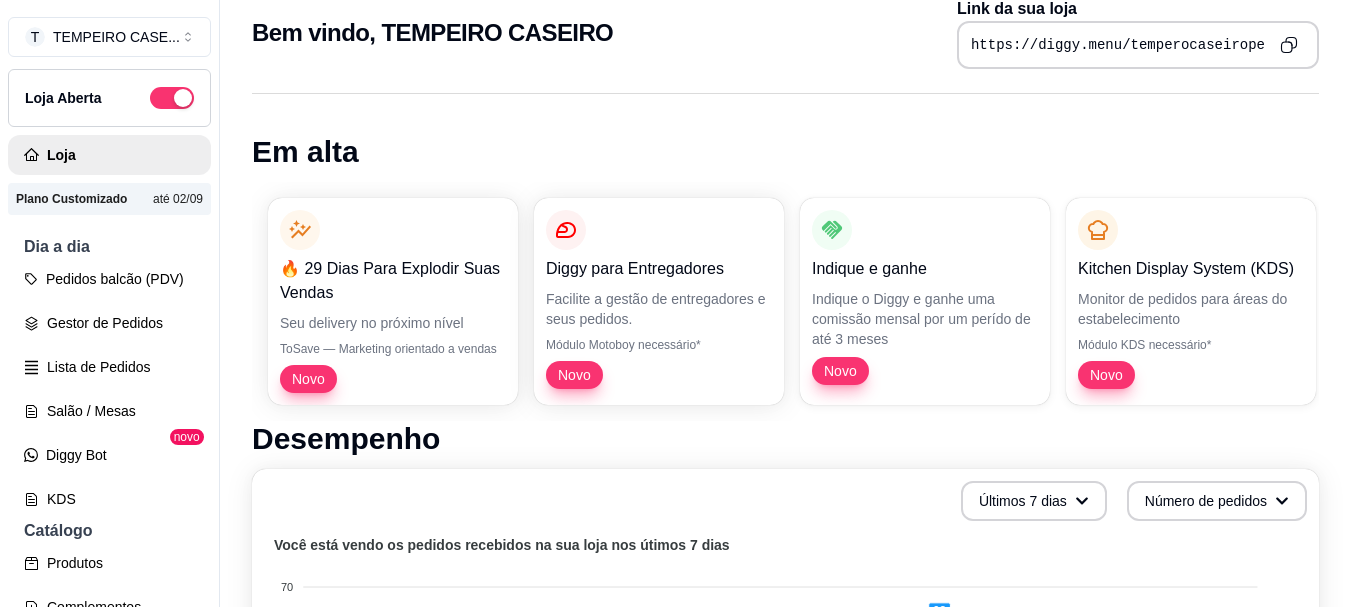 scroll, scrollTop: 0, scrollLeft: 0, axis: both 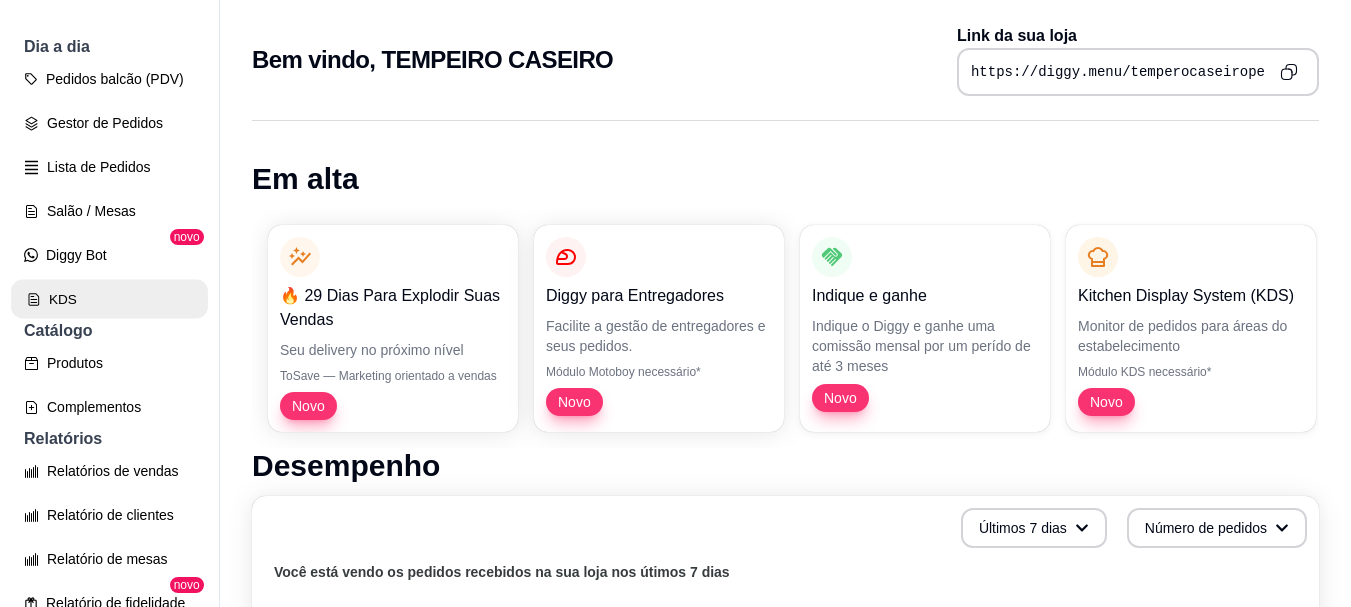 click on "KDS" at bounding box center (109, 299) 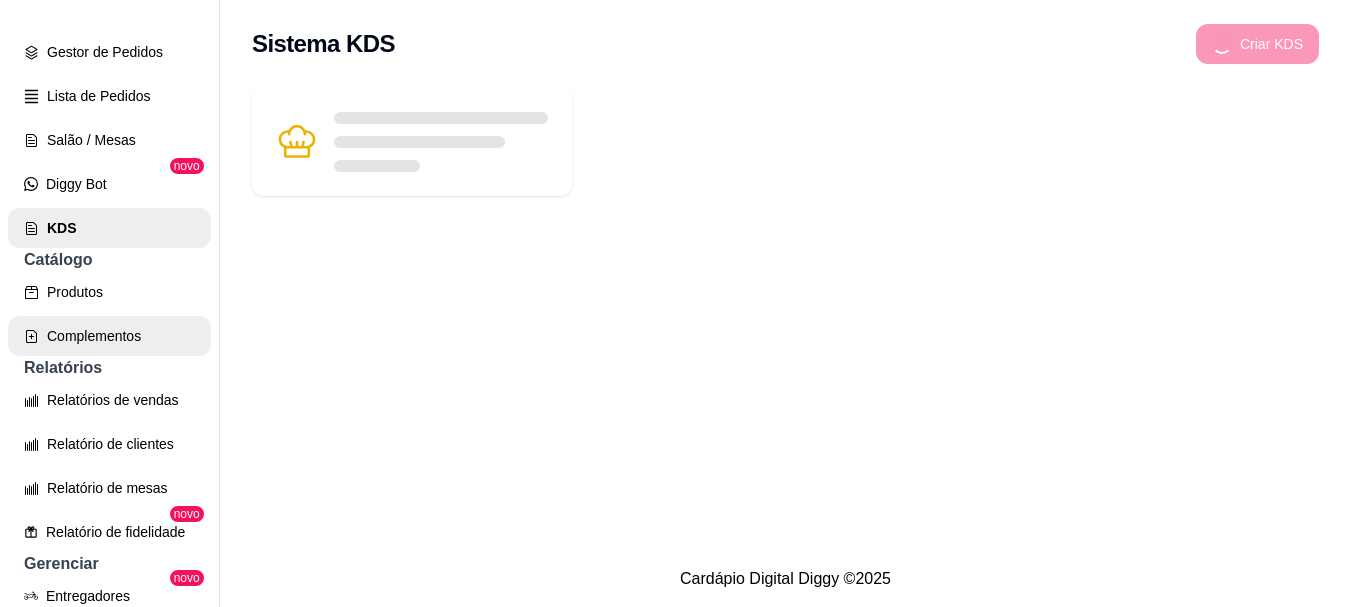 scroll, scrollTop: 307, scrollLeft: 0, axis: vertical 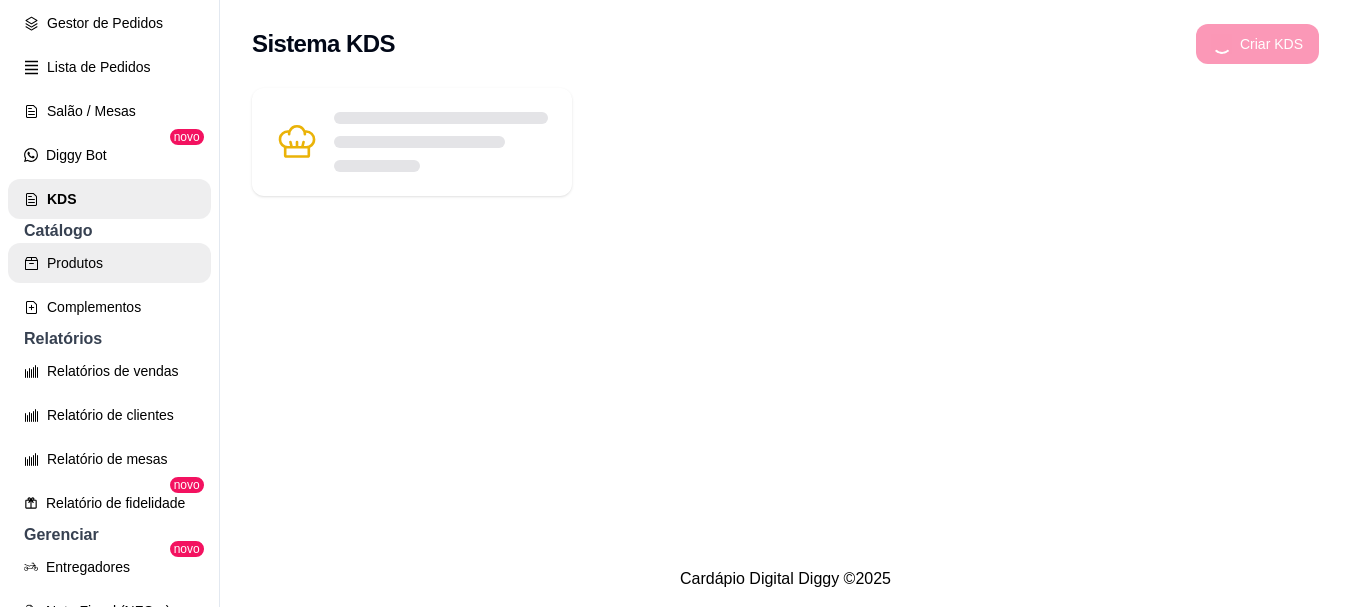 click on "Produtos" at bounding box center [109, 263] 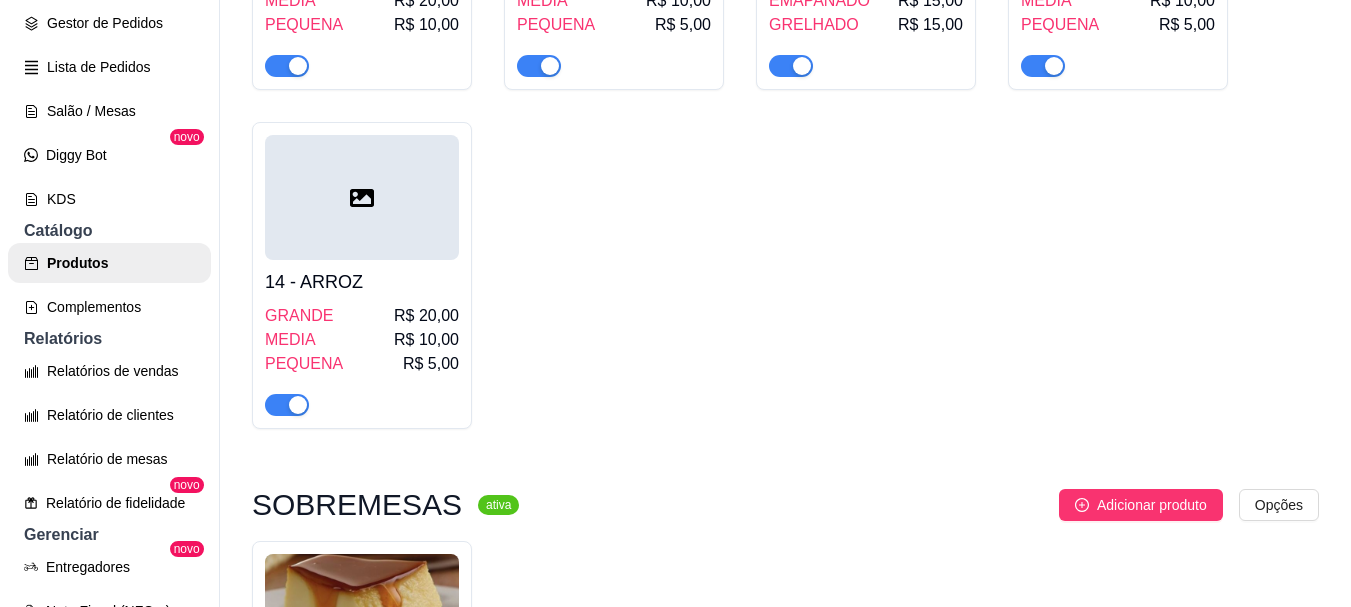 scroll, scrollTop: 2088, scrollLeft: 0, axis: vertical 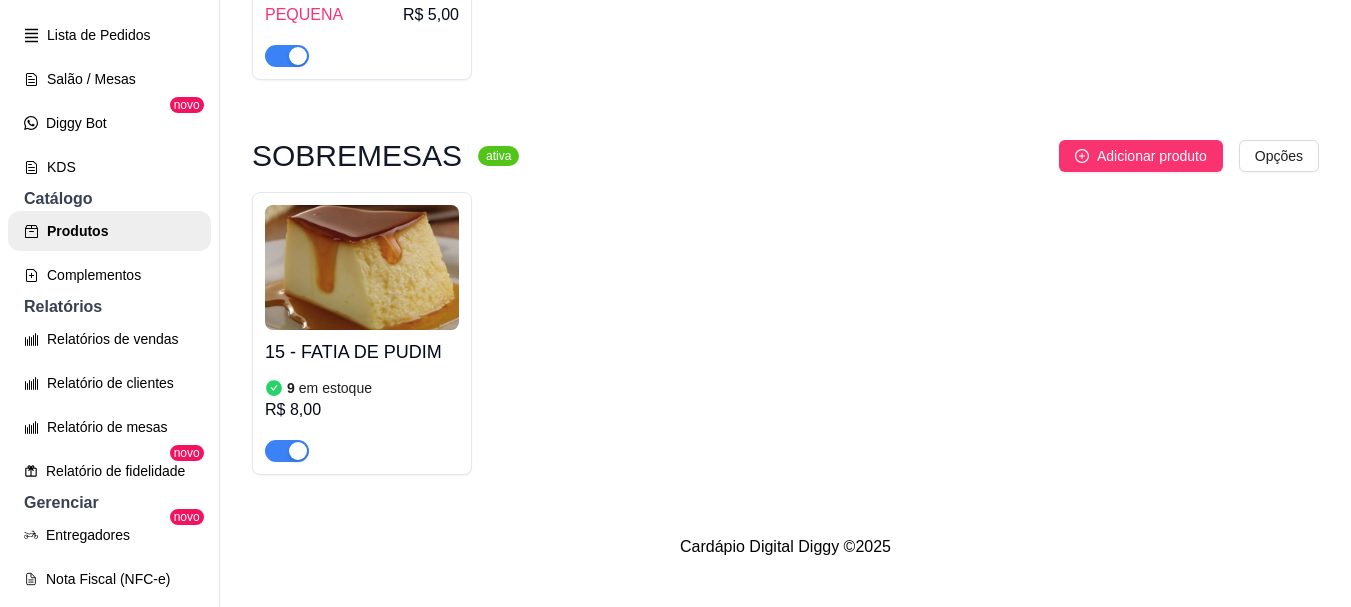 click on "Complementos" at bounding box center (109, 275) 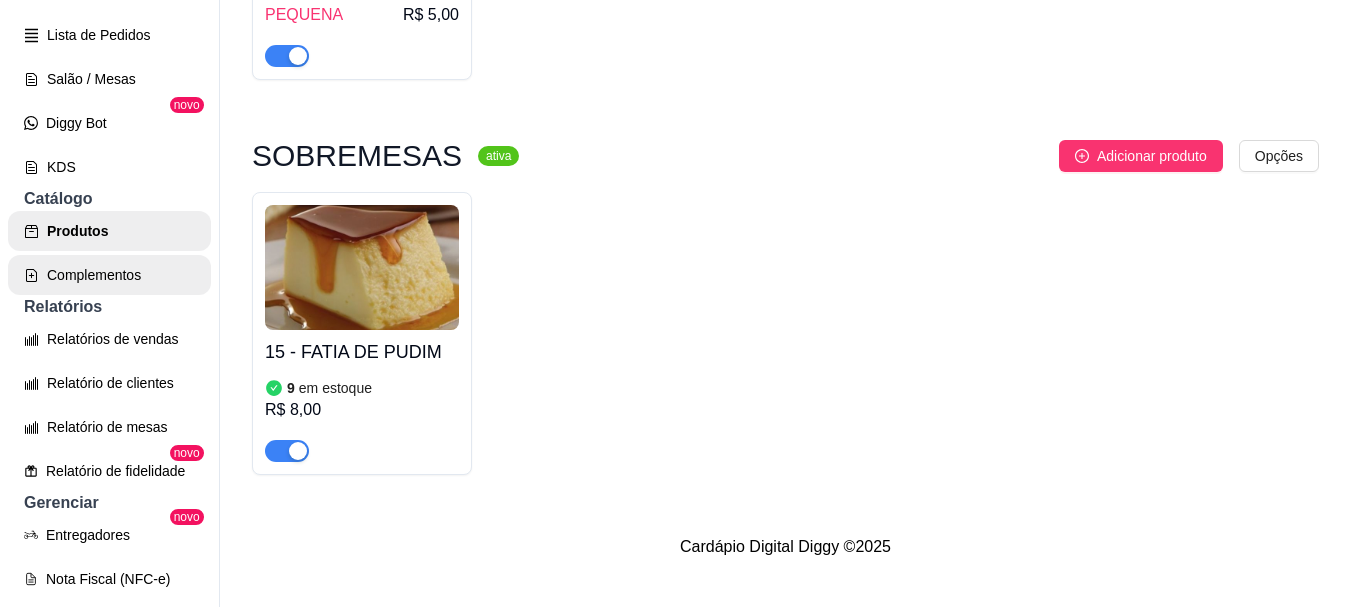 scroll, scrollTop: 0, scrollLeft: 0, axis: both 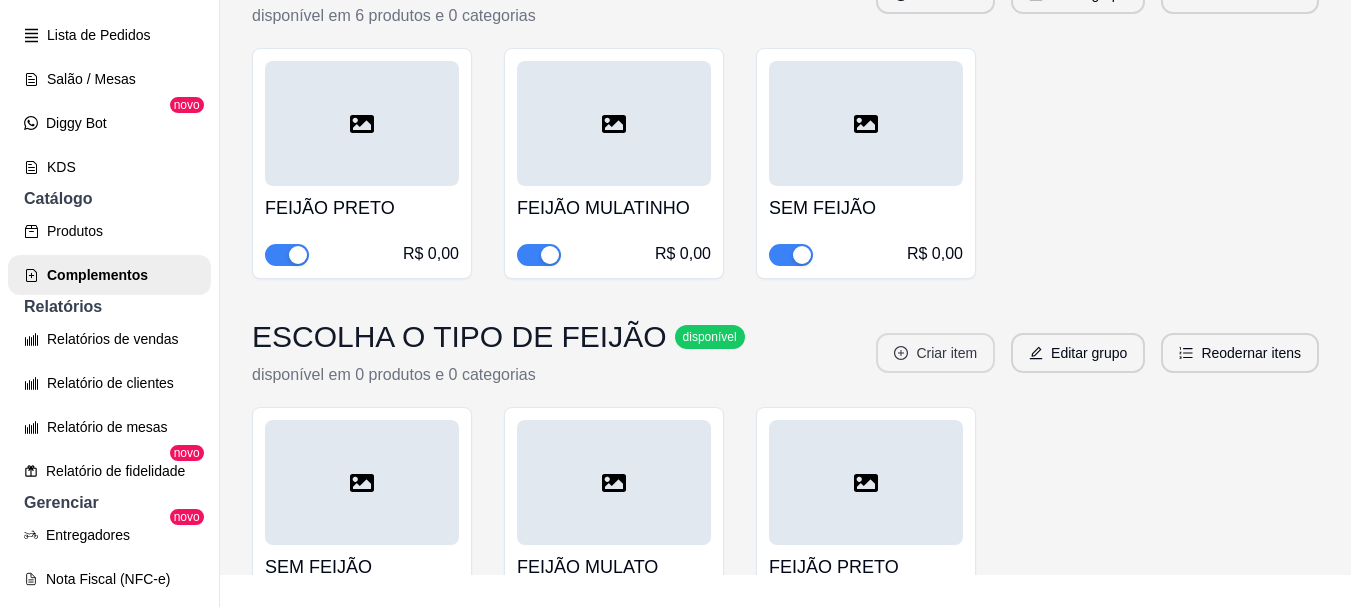 click on "Criar item" at bounding box center (935, 353) 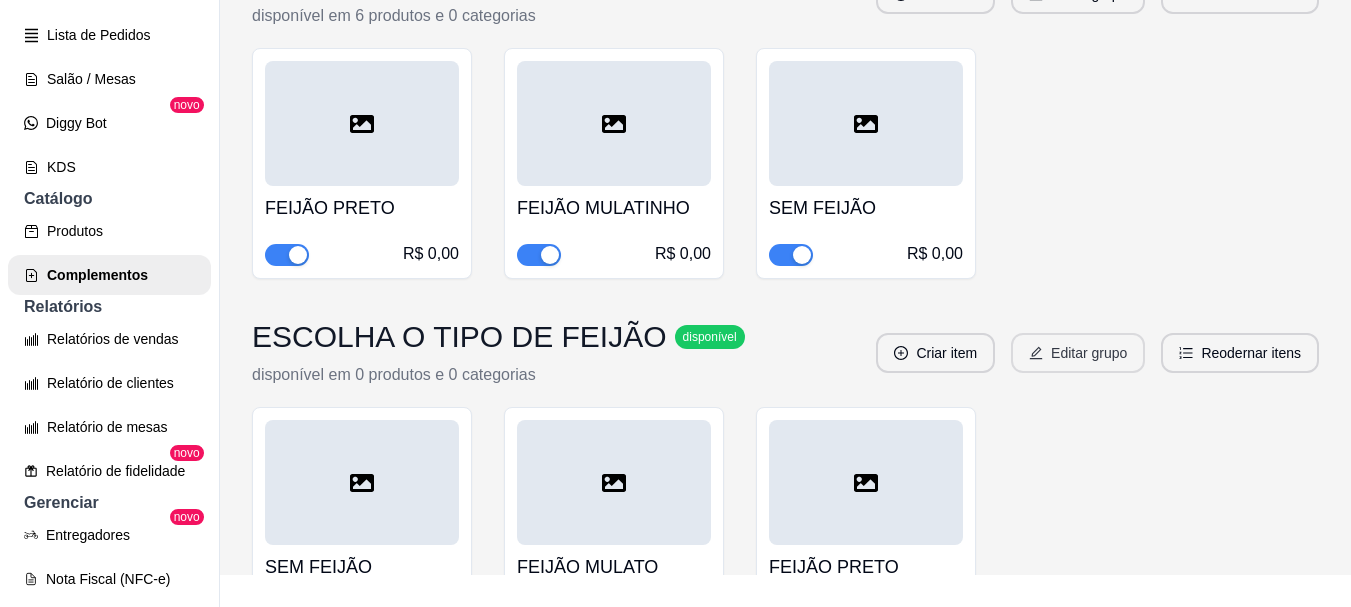 click on "Editar grupo" at bounding box center [1078, 353] 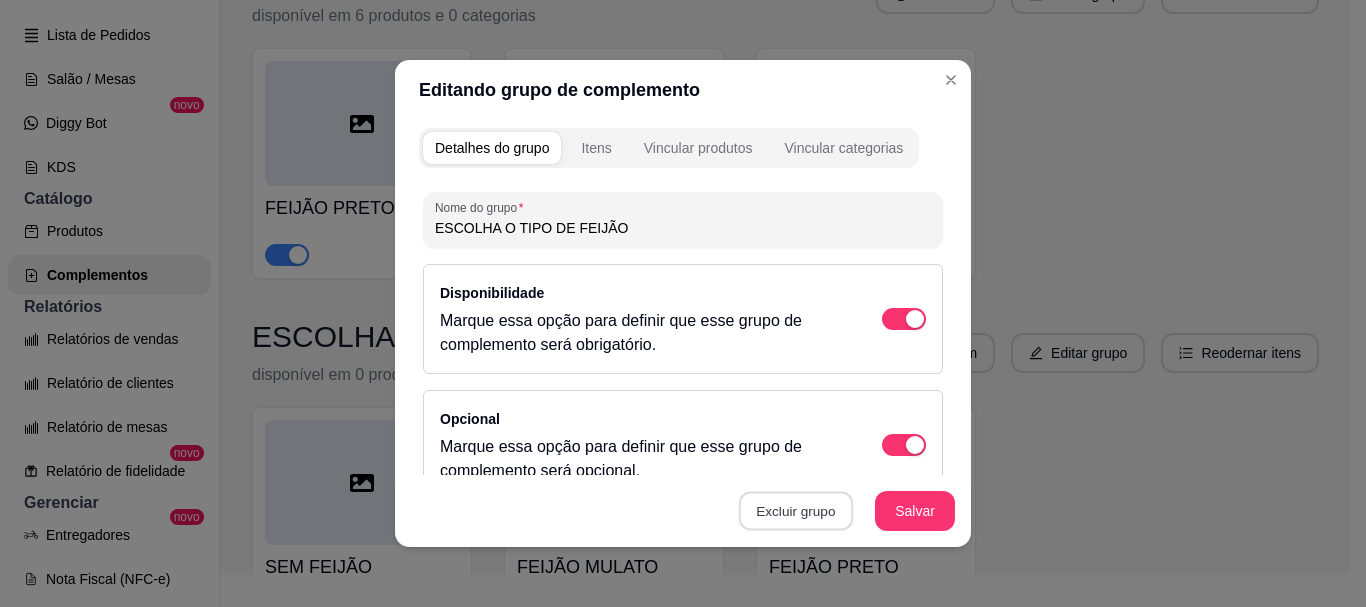 click on "Excluir grupo" at bounding box center [796, 511] 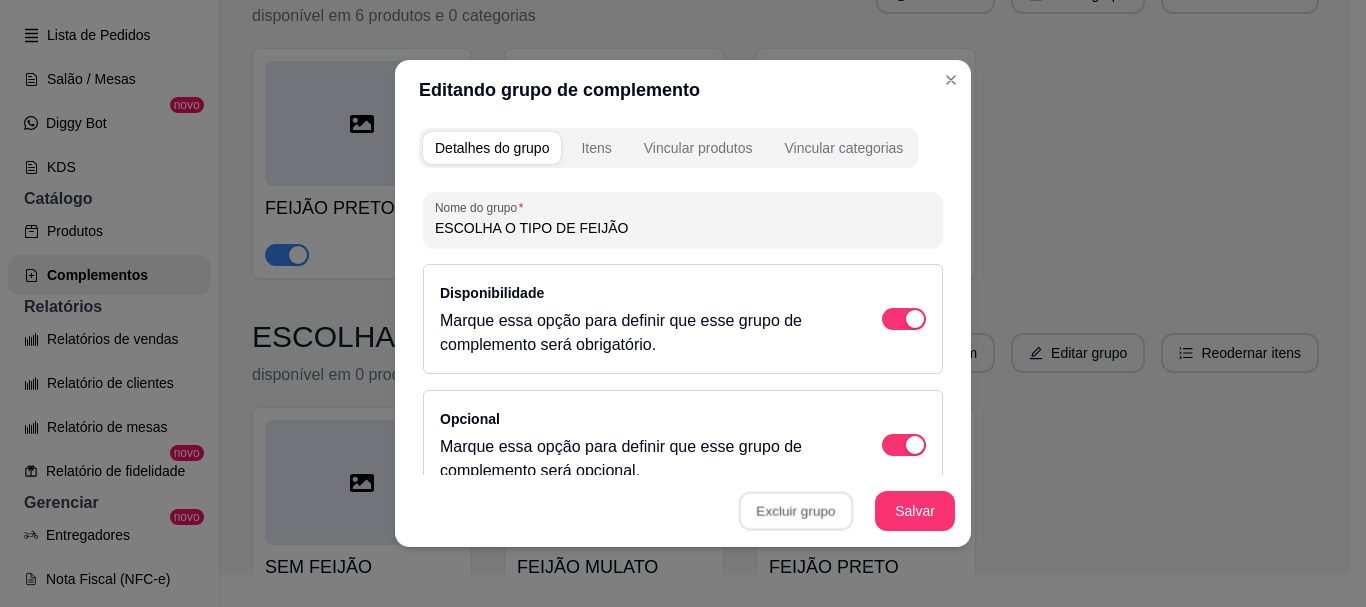 click on "Sim" at bounding box center [874, 465] 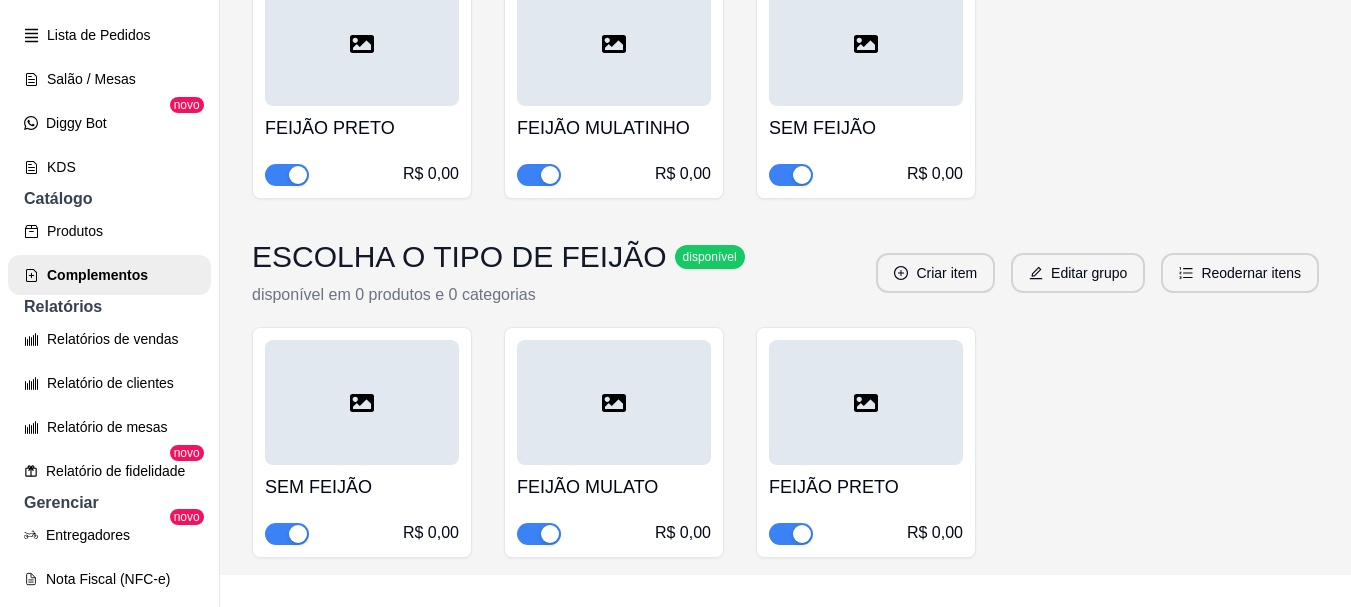 scroll, scrollTop: 508, scrollLeft: 0, axis: vertical 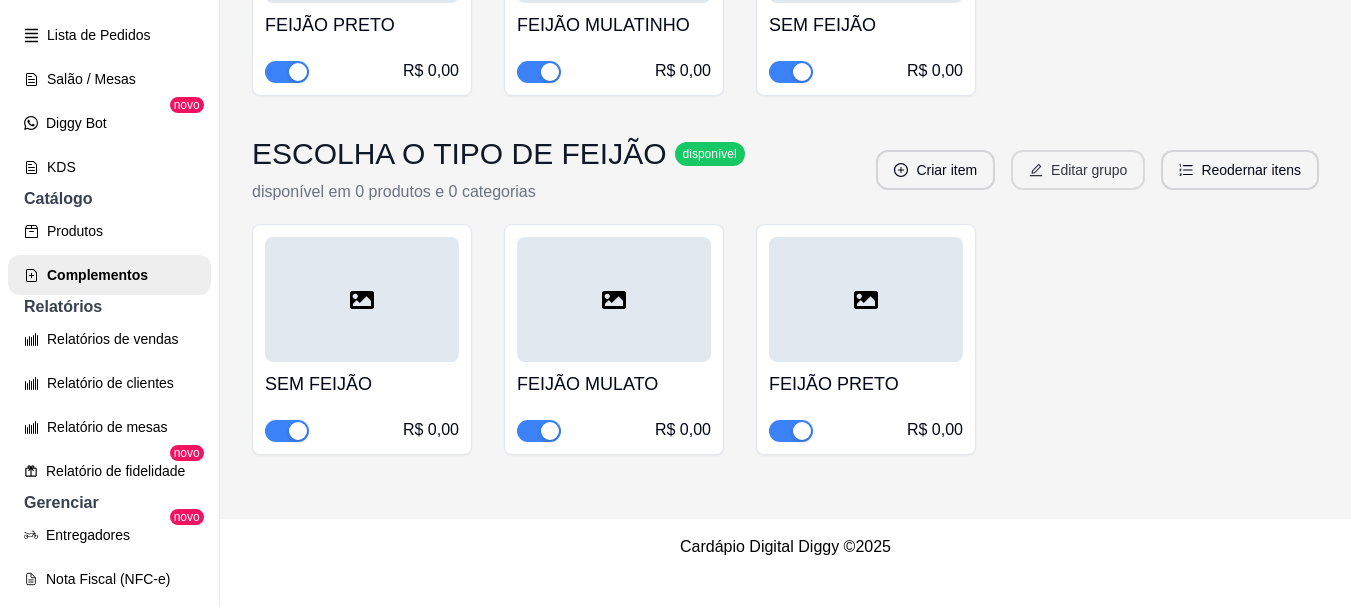 click on "Editar grupo" at bounding box center [1078, 170] 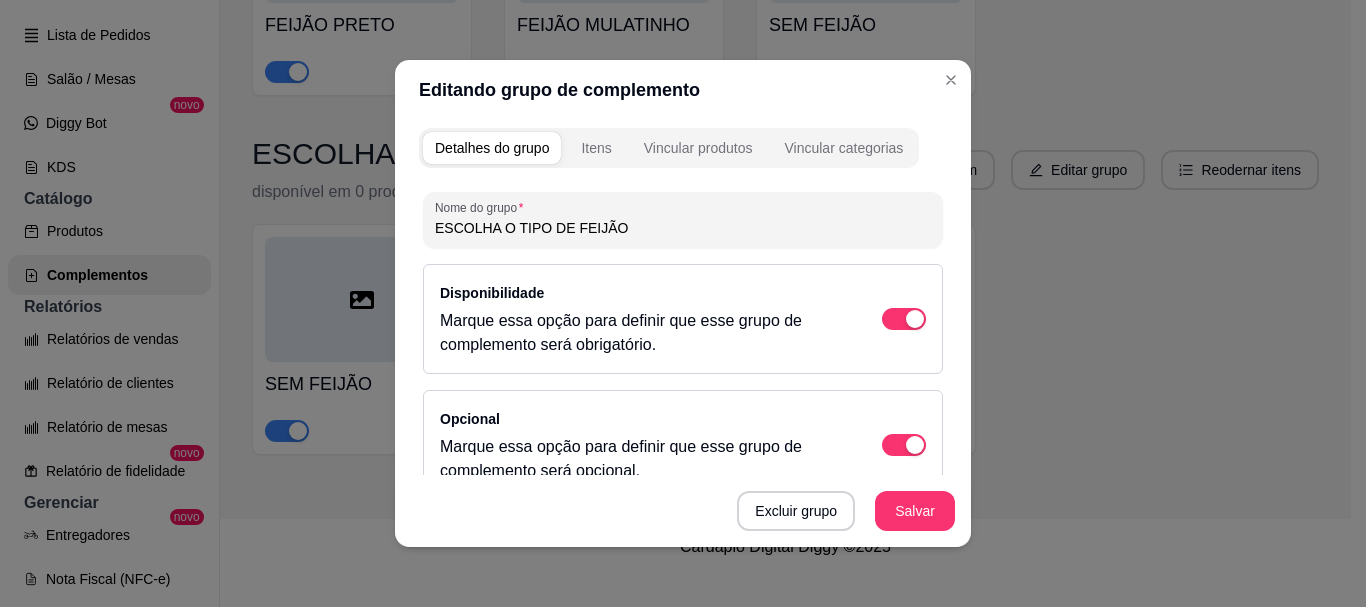 click on "Excluir grupo" at bounding box center [796, 511] 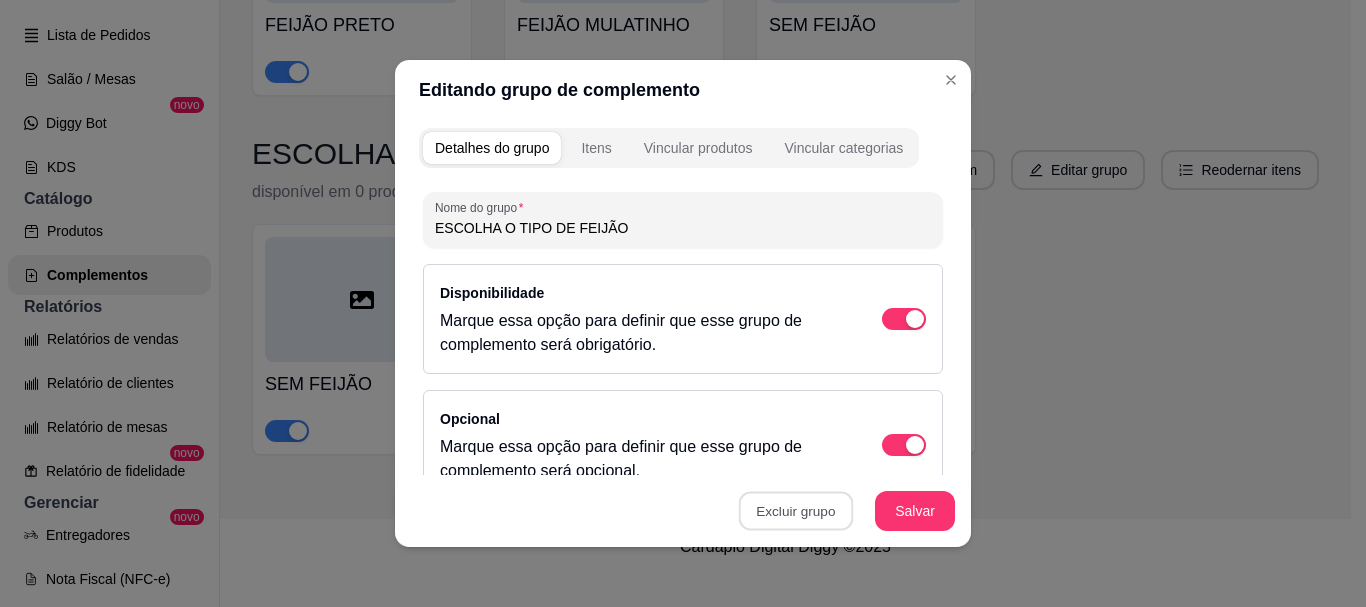 click on "Sim" at bounding box center (874, 465) 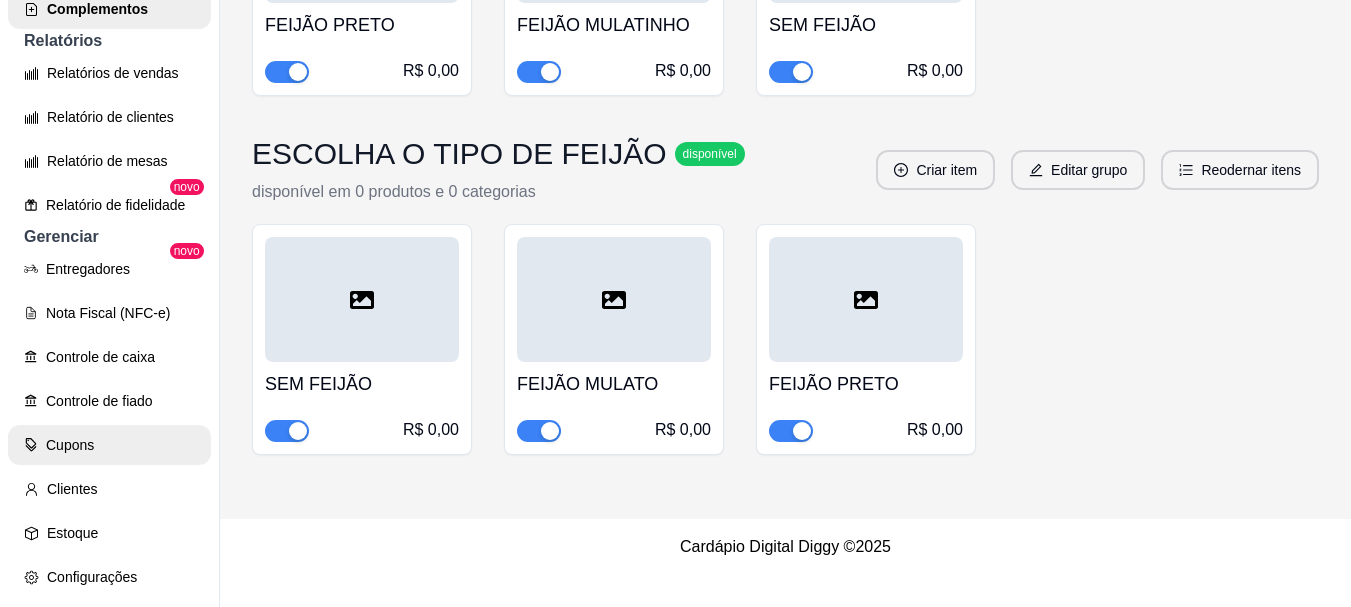 scroll, scrollTop: 607, scrollLeft: 0, axis: vertical 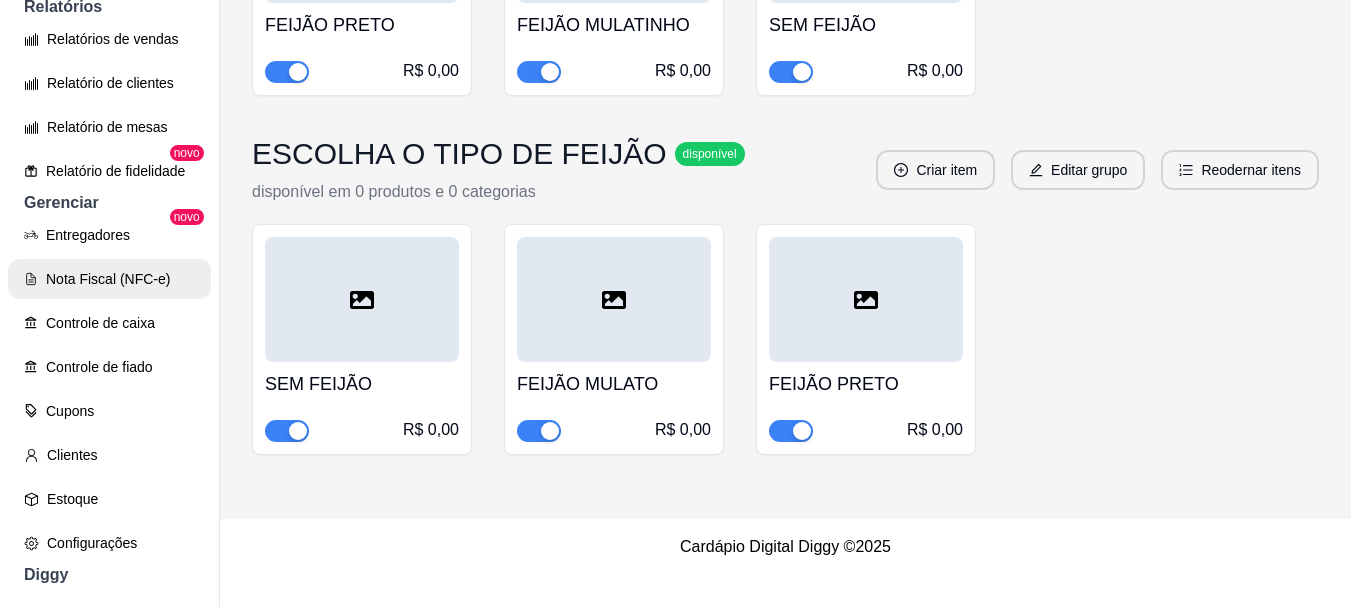 click on "Nota Fiscal (NFC-e)" at bounding box center [109, 279] 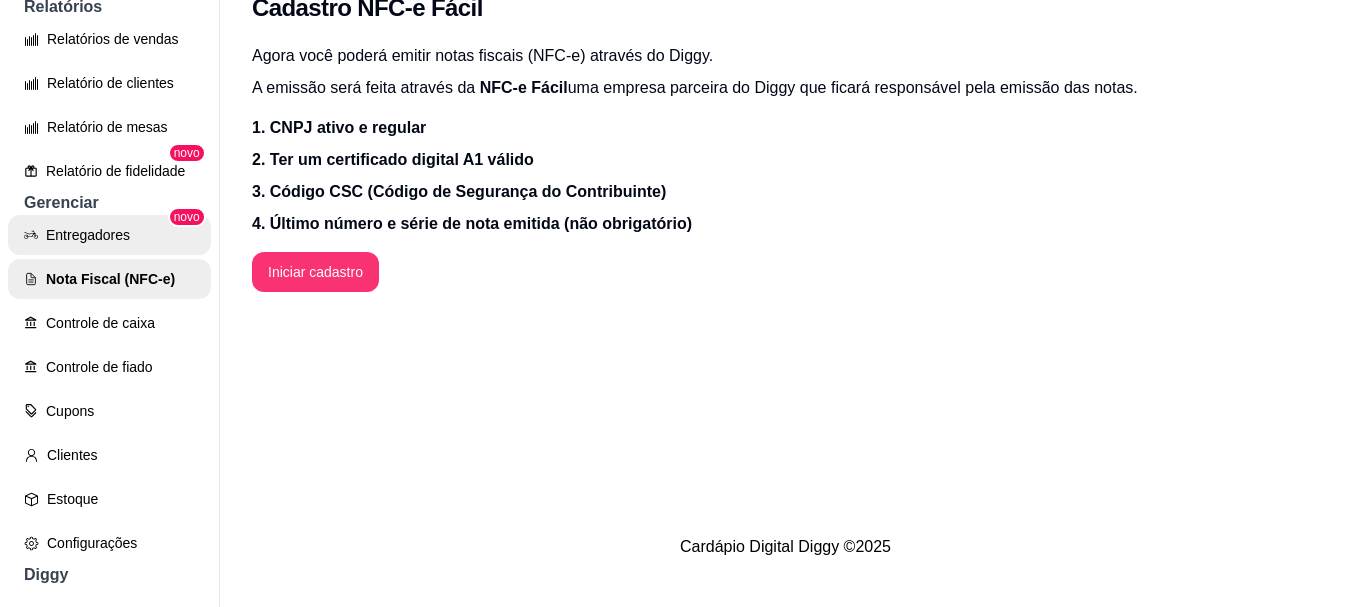 scroll, scrollTop: 0, scrollLeft: 0, axis: both 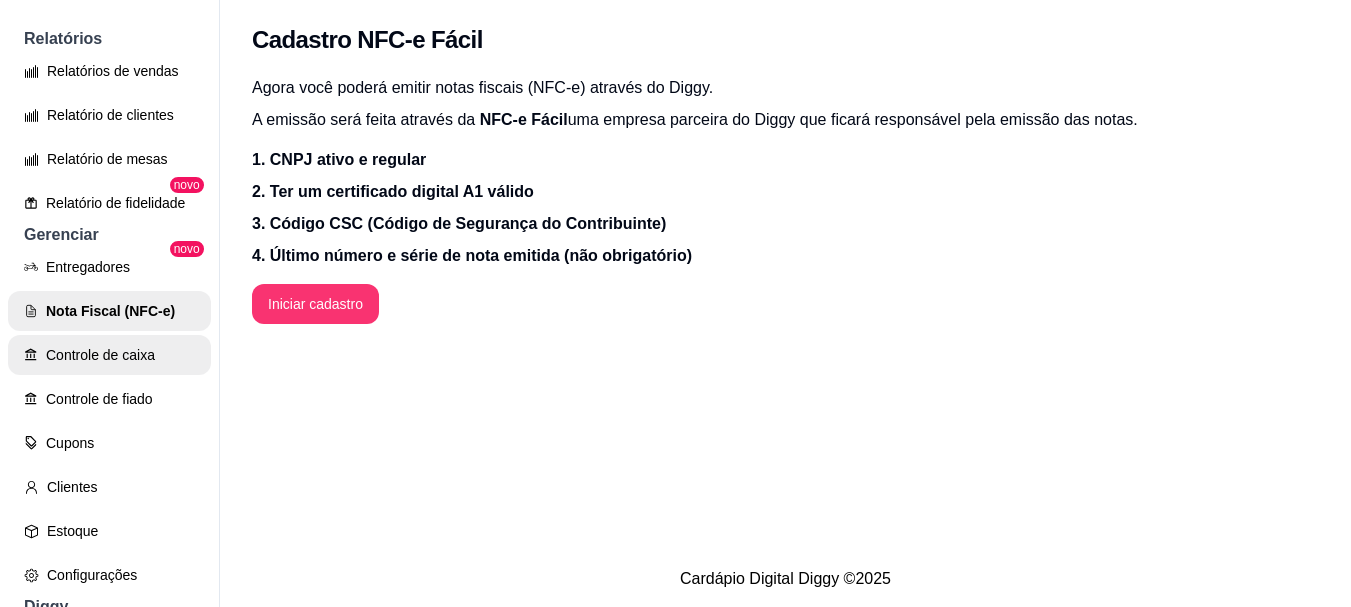 click on "Entregadores novo Nota Fiscal (NFC-e) Controle de caixa Controle de fiado Cupons Clientes Estoque Configurações" at bounding box center (109, 421) 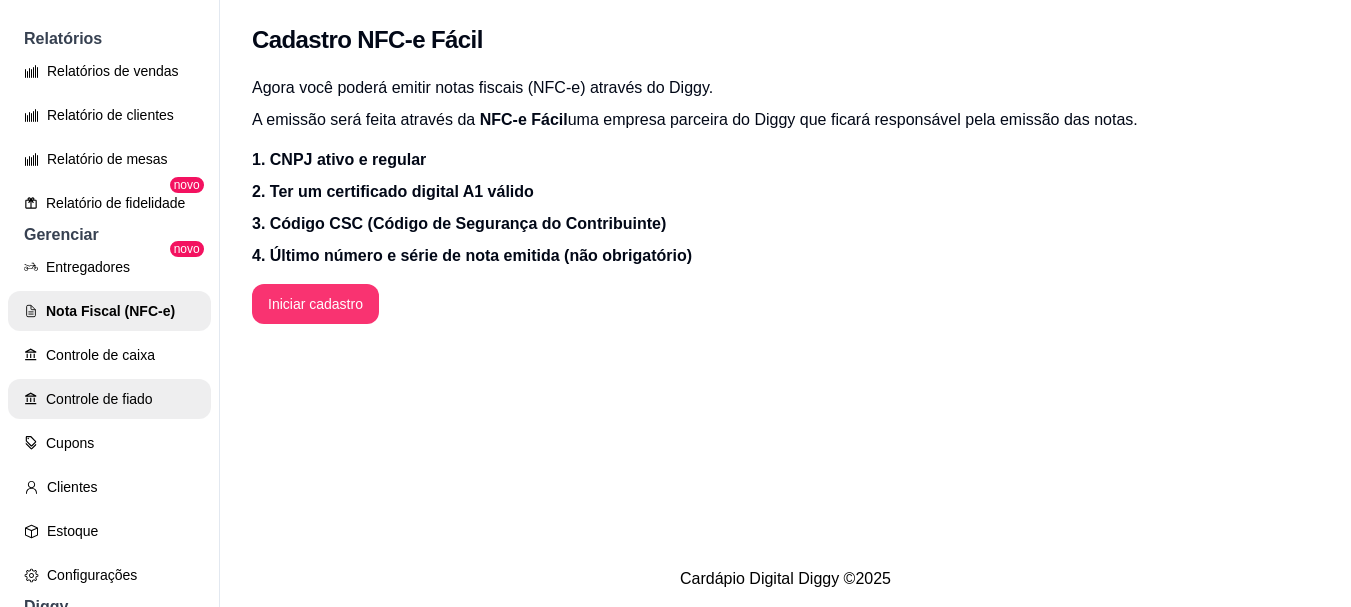 click on "Controle de caixa" at bounding box center (109, 355) 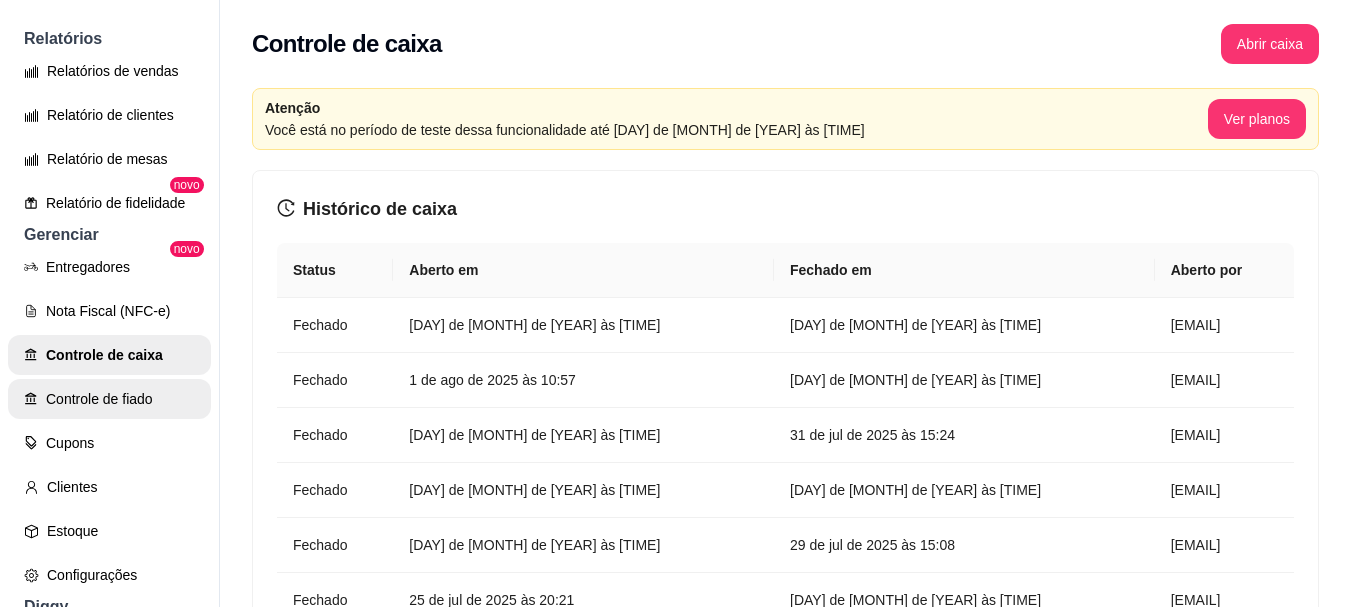 click on "Controle de fiado" at bounding box center [109, 399] 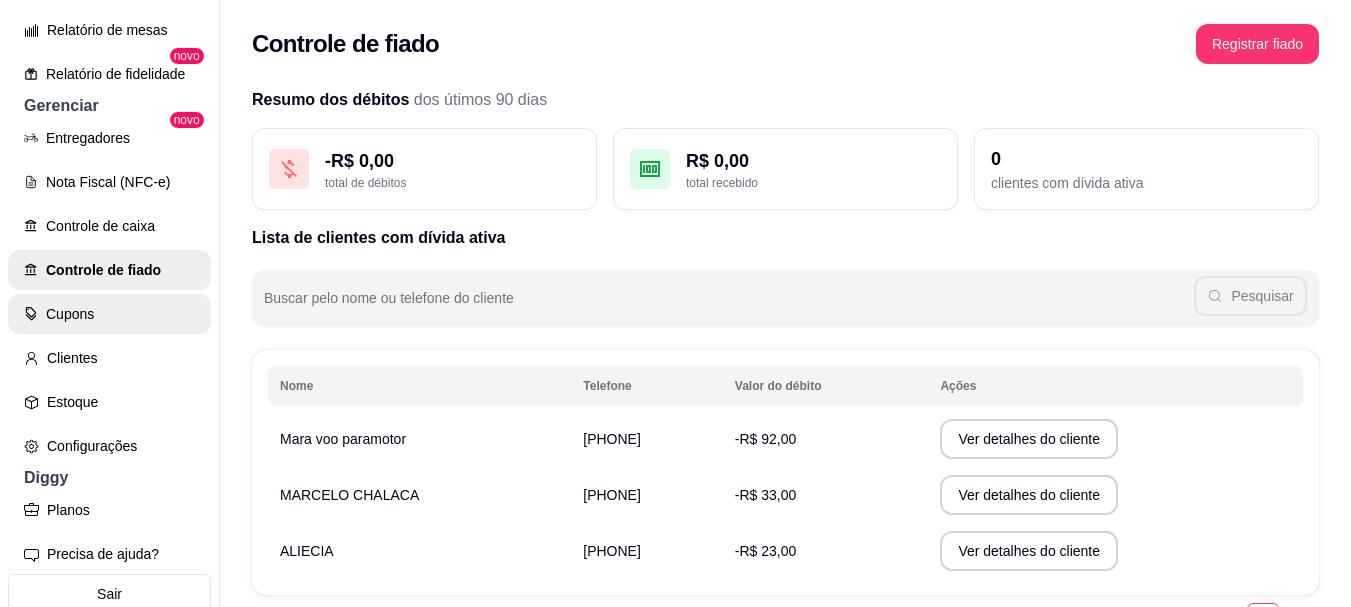 scroll, scrollTop: 807, scrollLeft: 0, axis: vertical 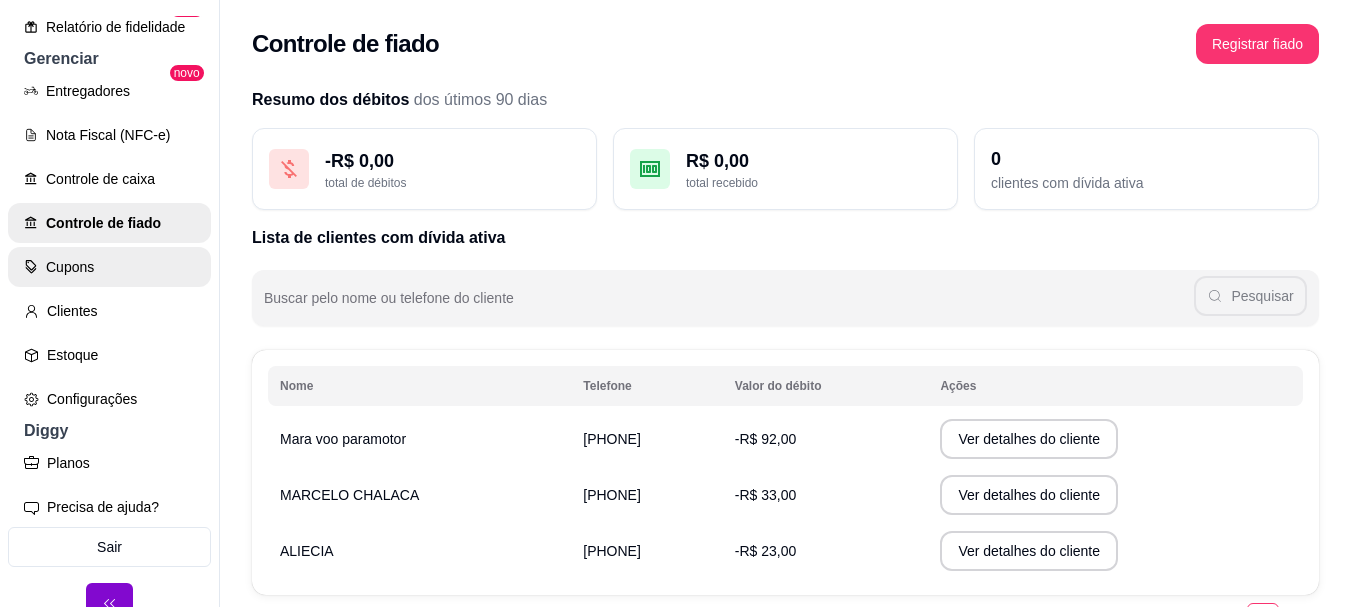 click on "Cupons" at bounding box center [109, 267] 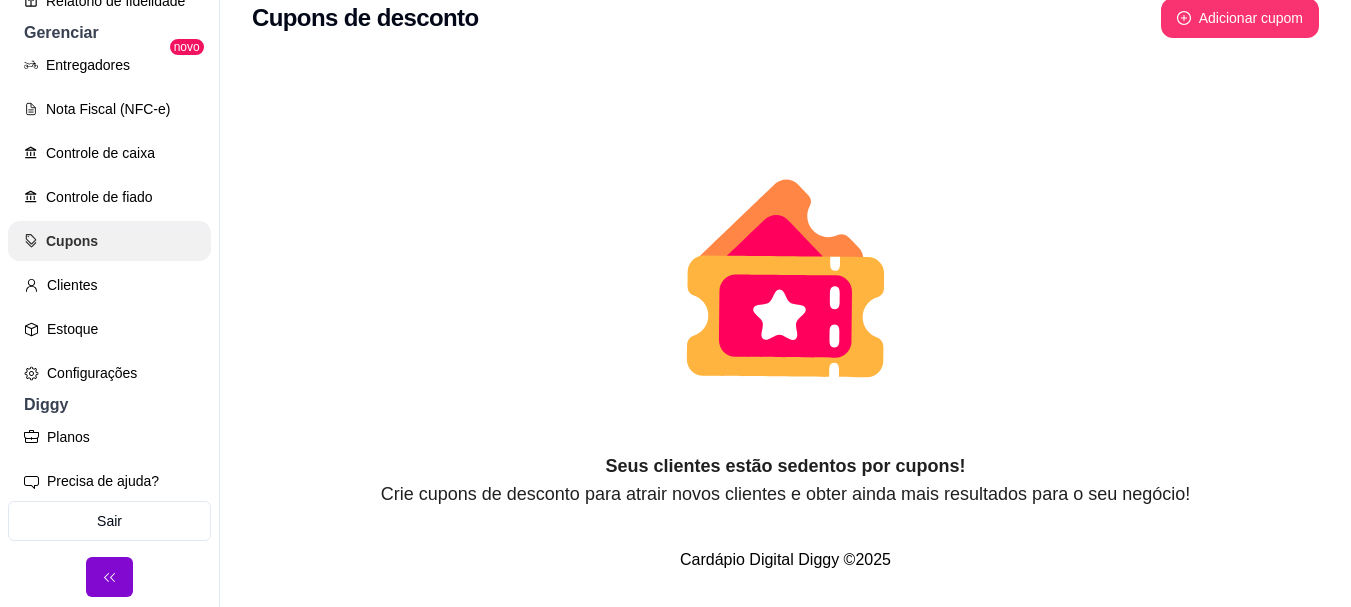 scroll, scrollTop: 32, scrollLeft: 0, axis: vertical 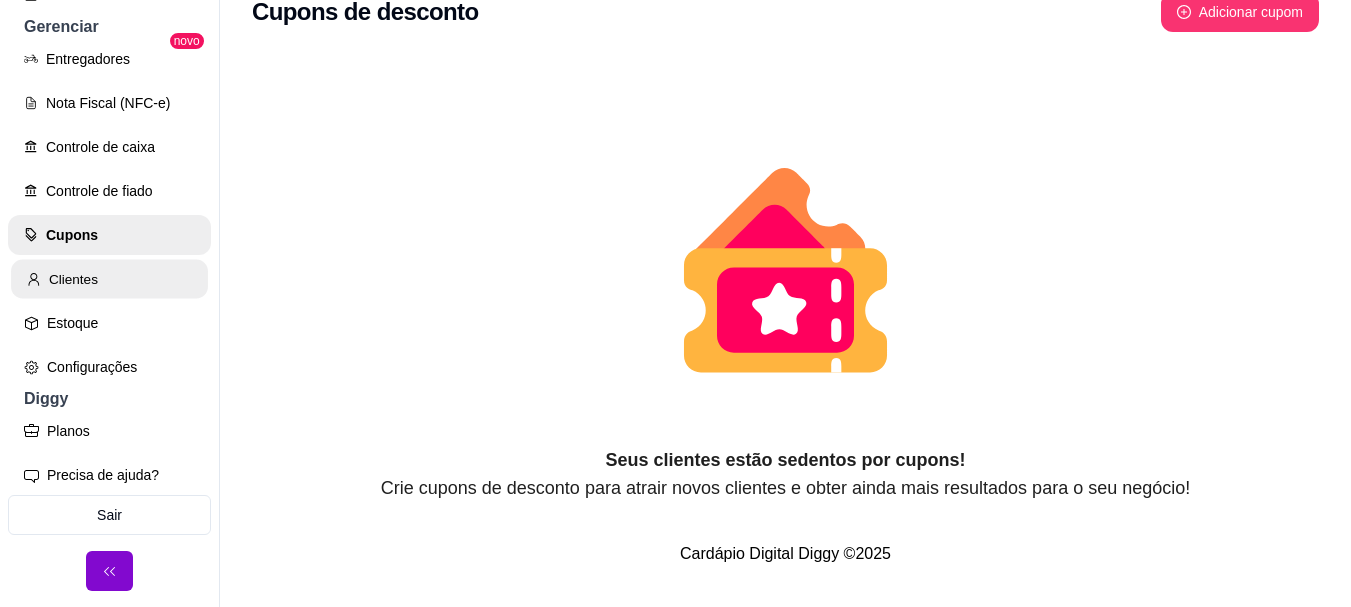 click on "Clientes" at bounding box center (109, 279) 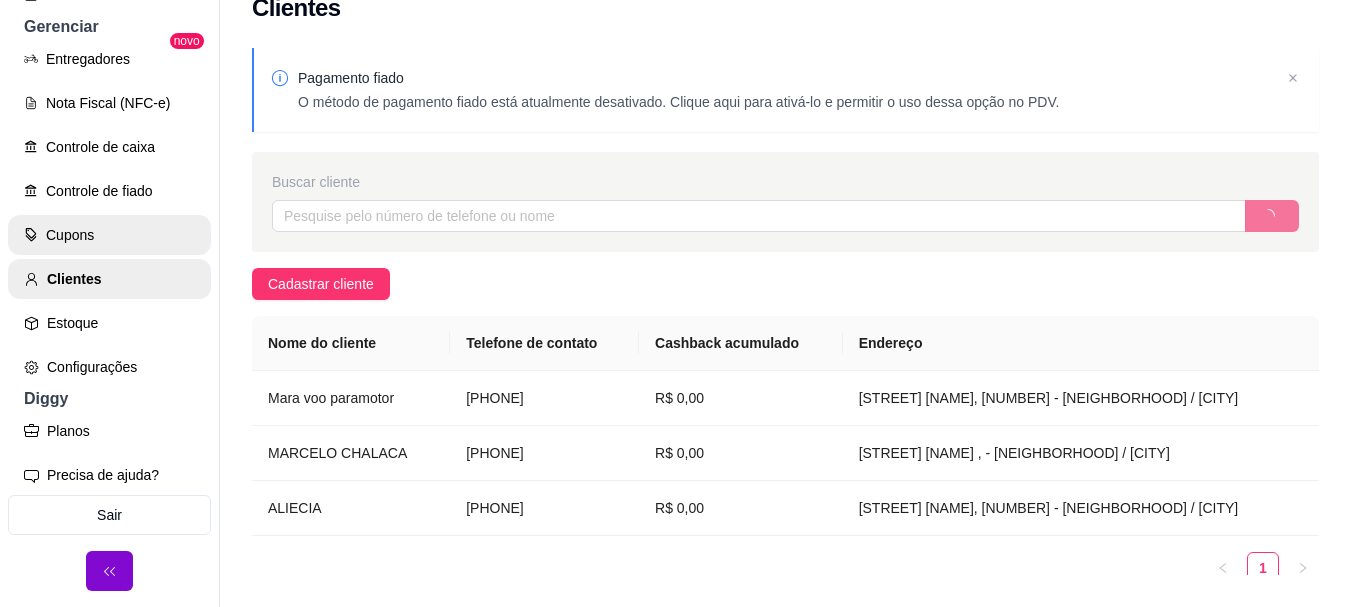 scroll, scrollTop: 0, scrollLeft: 0, axis: both 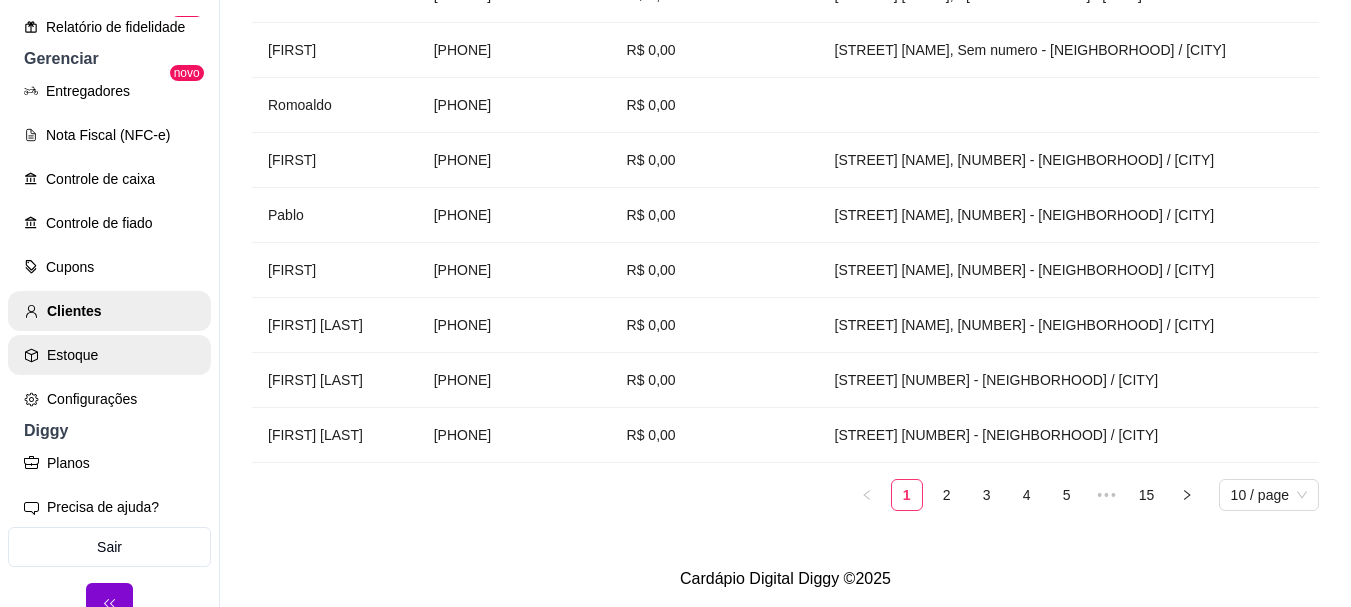 click on "Estoque" at bounding box center (109, 355) 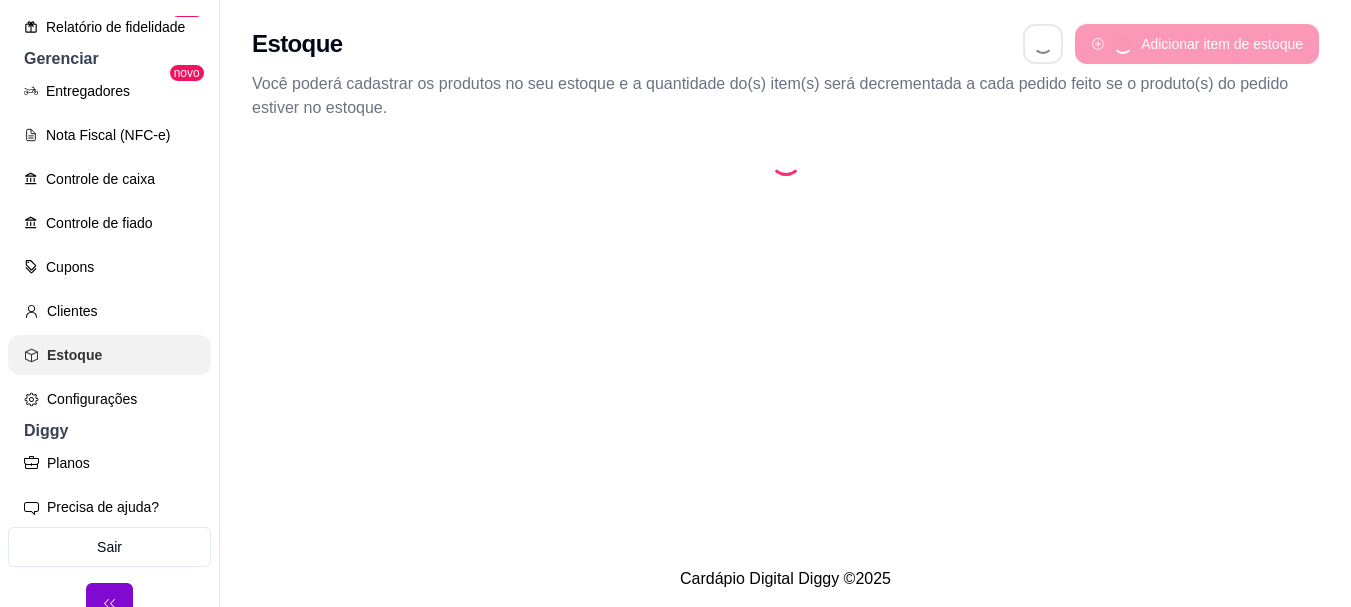 scroll, scrollTop: 0, scrollLeft: 0, axis: both 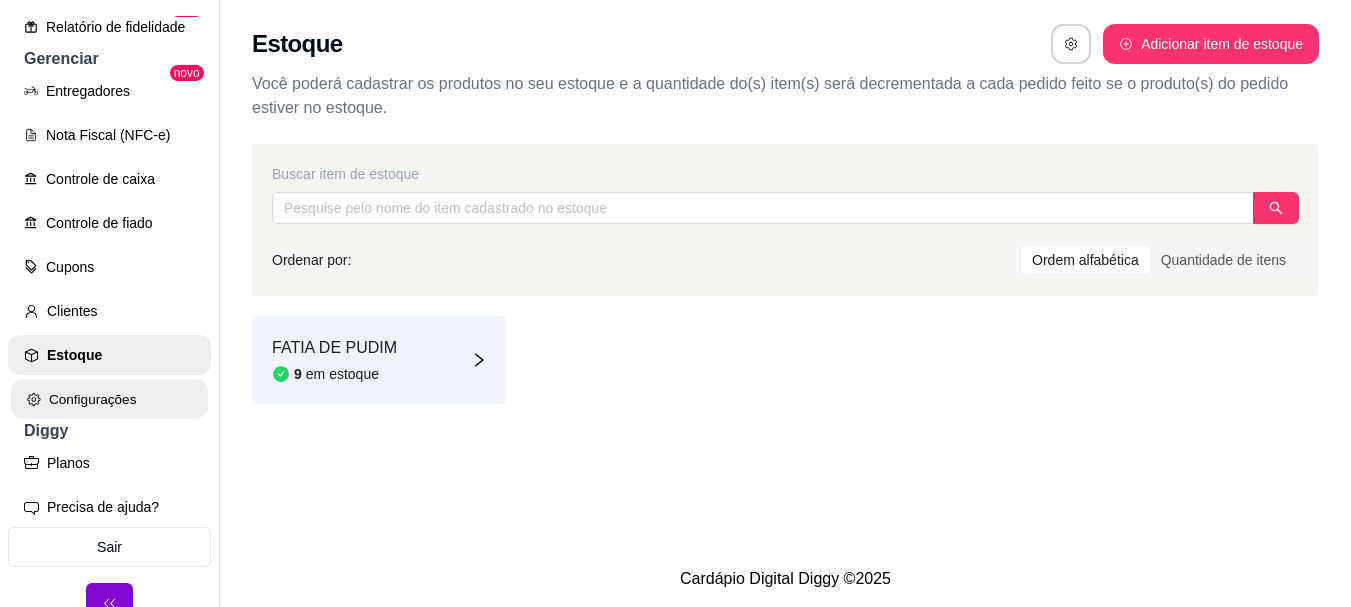 click on "Configurações" at bounding box center [109, 399] 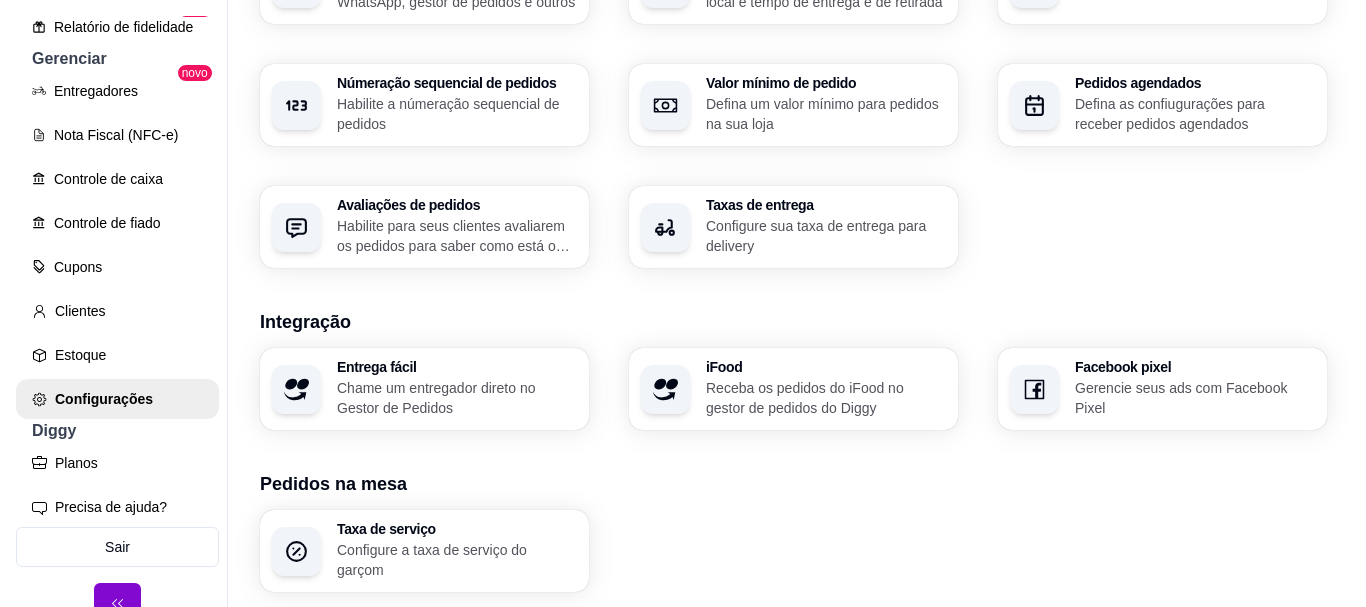 scroll, scrollTop: 600, scrollLeft: 0, axis: vertical 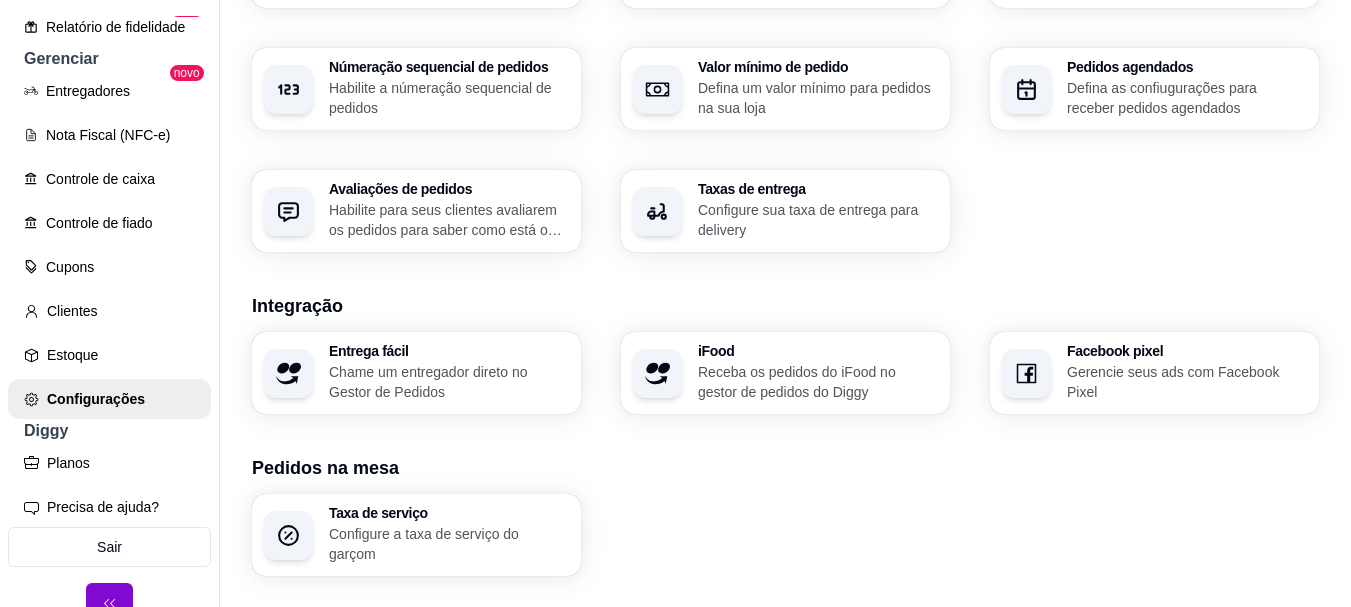 click on "iFood Receba os pedidos do iFood no gestor de pedidos do Diggy" at bounding box center (785, 373) 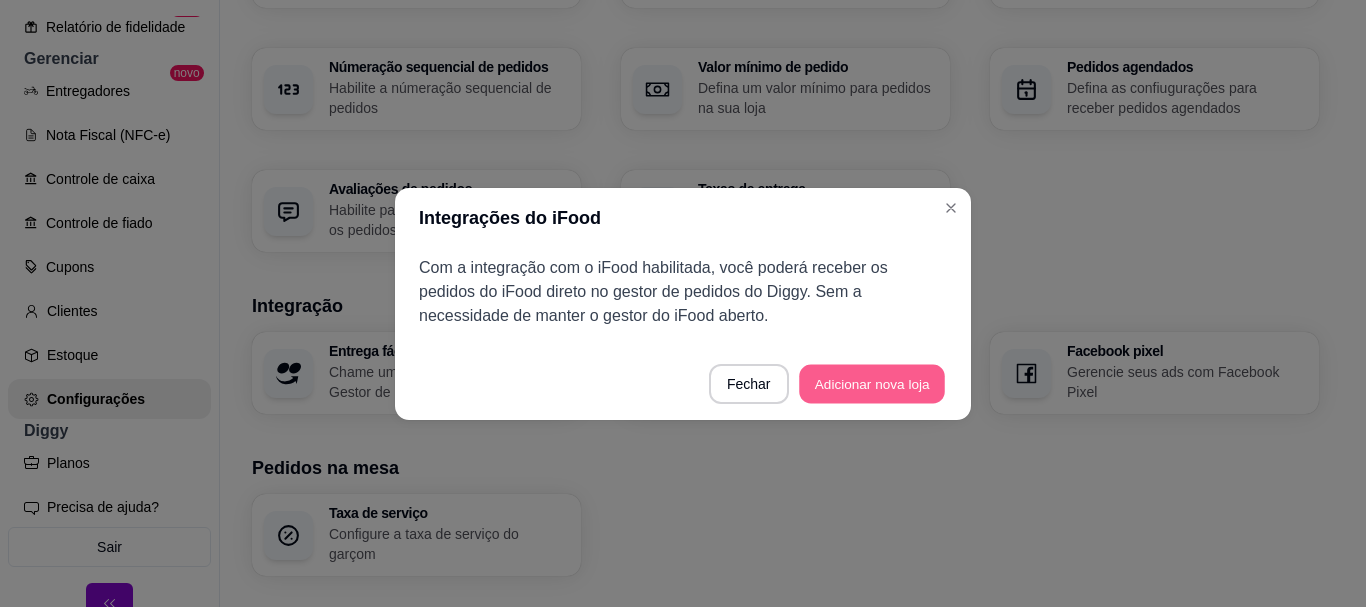 click on "Adicionar nova loja" at bounding box center [872, 383] 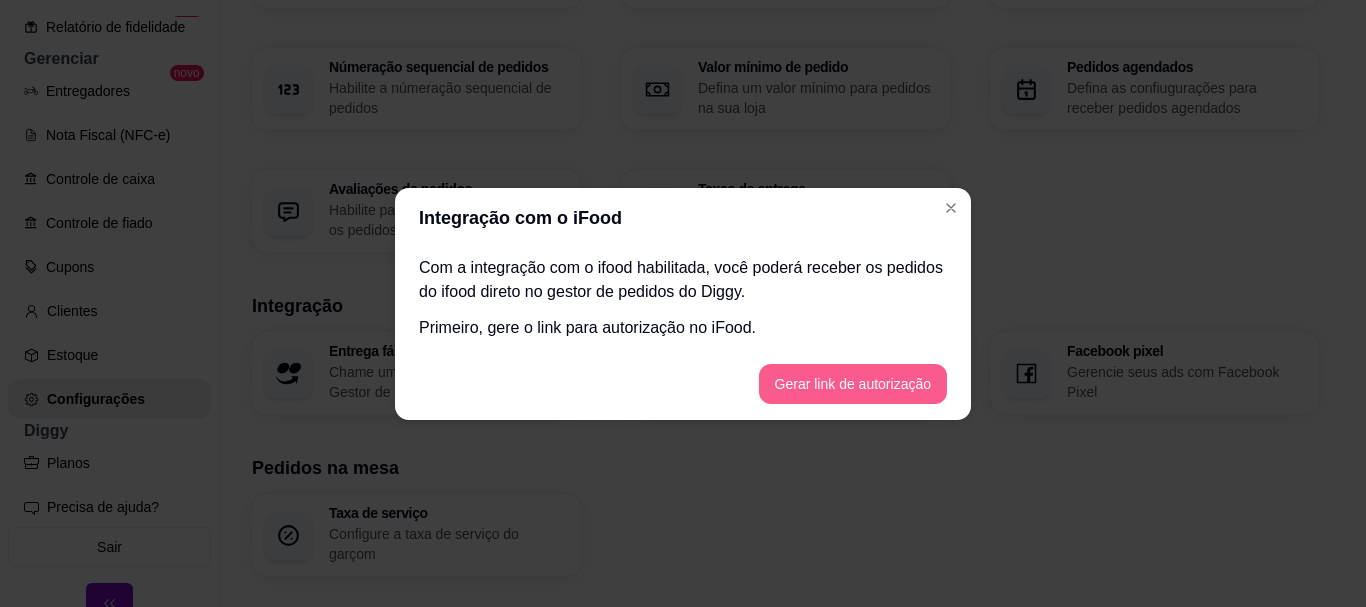 click on "Gerar link de autorização" at bounding box center [853, 384] 